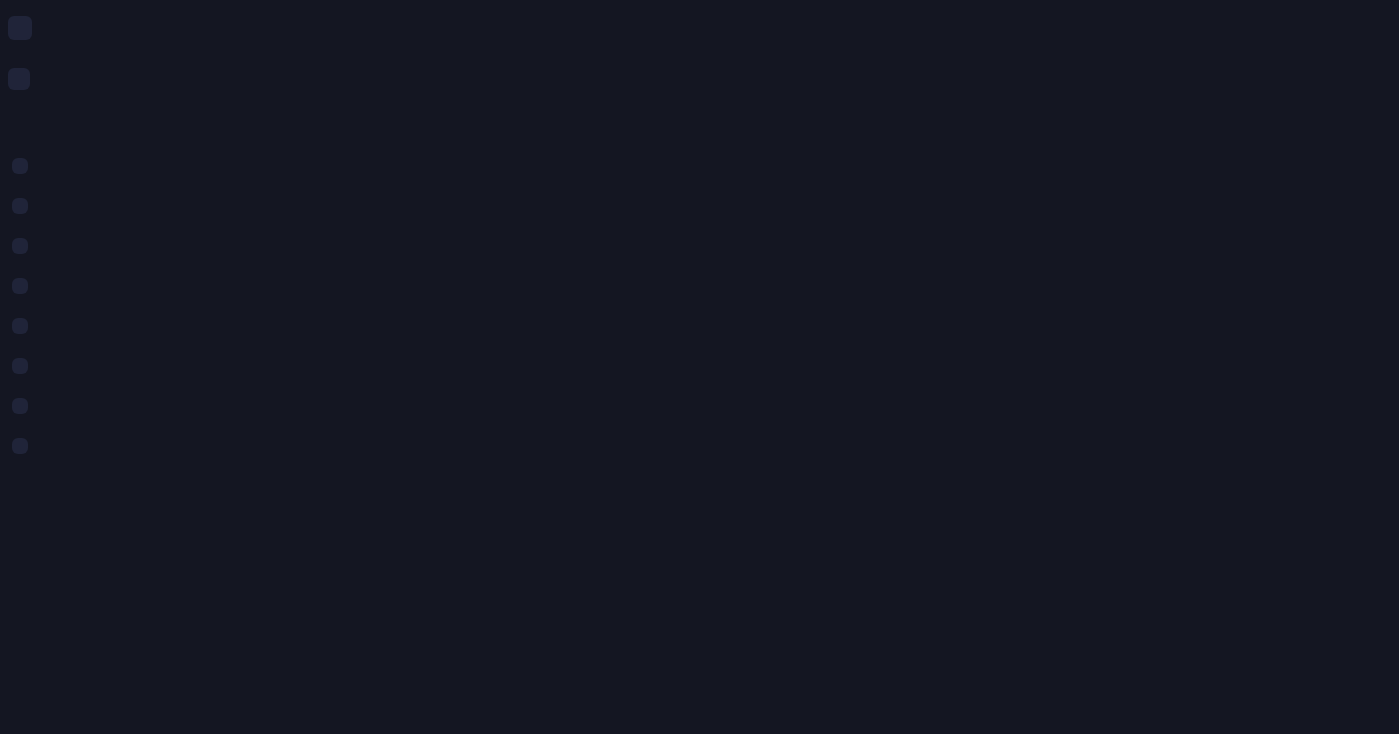 scroll, scrollTop: 0, scrollLeft: 0, axis: both 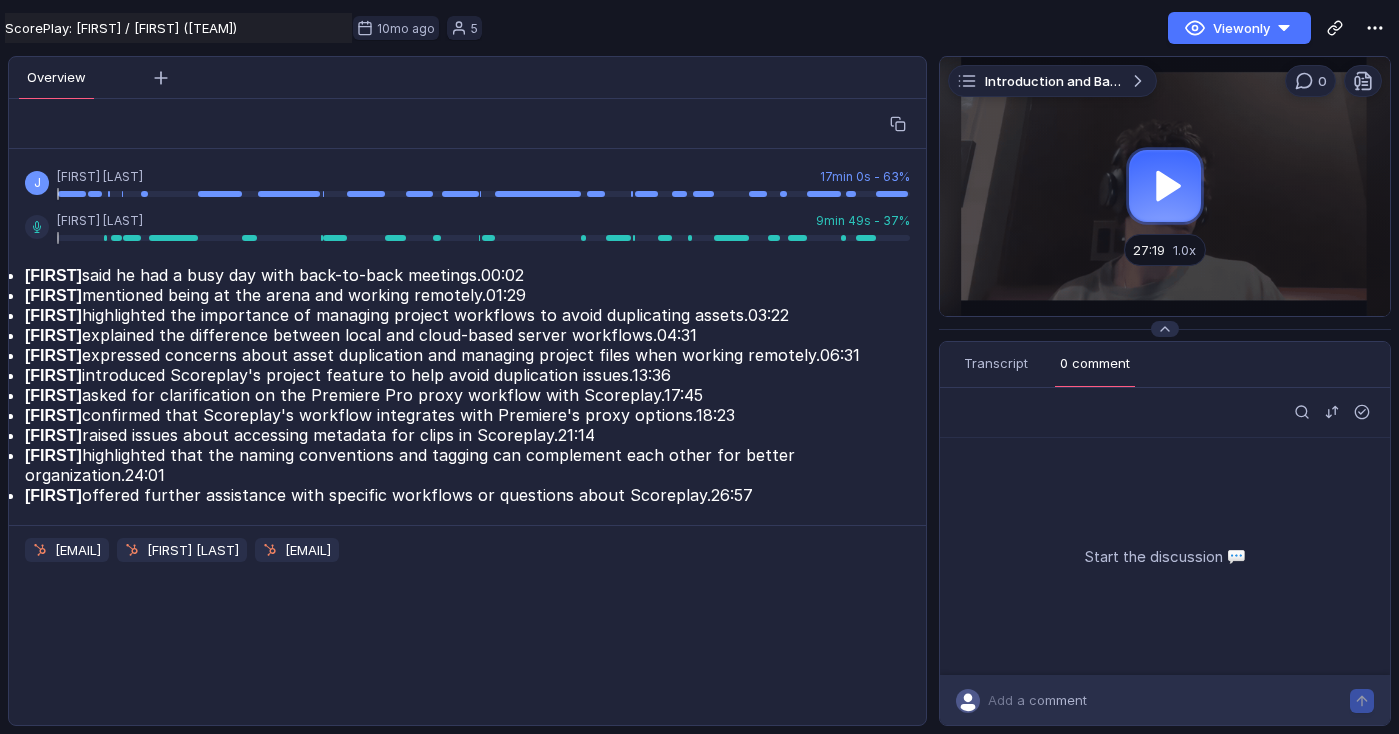 click at bounding box center (1165, 186) 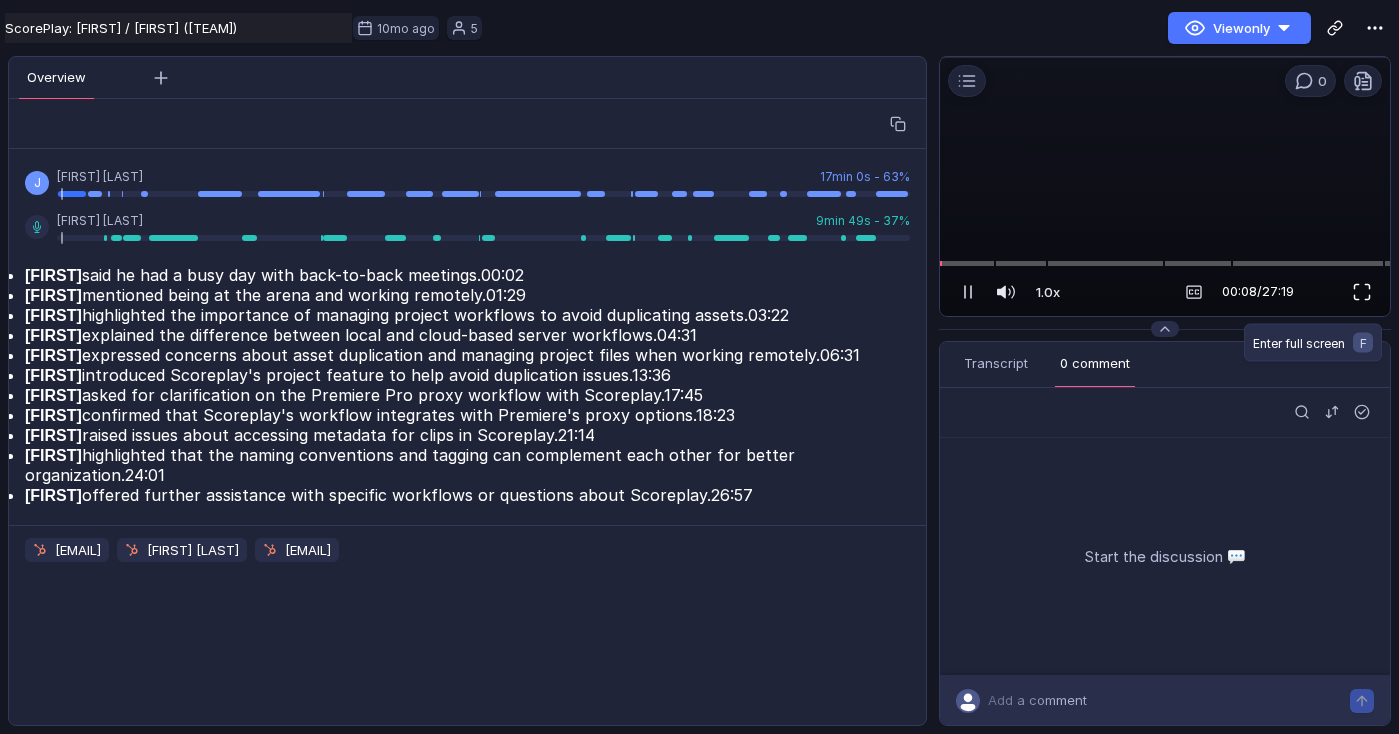 click at bounding box center (1362, 292) 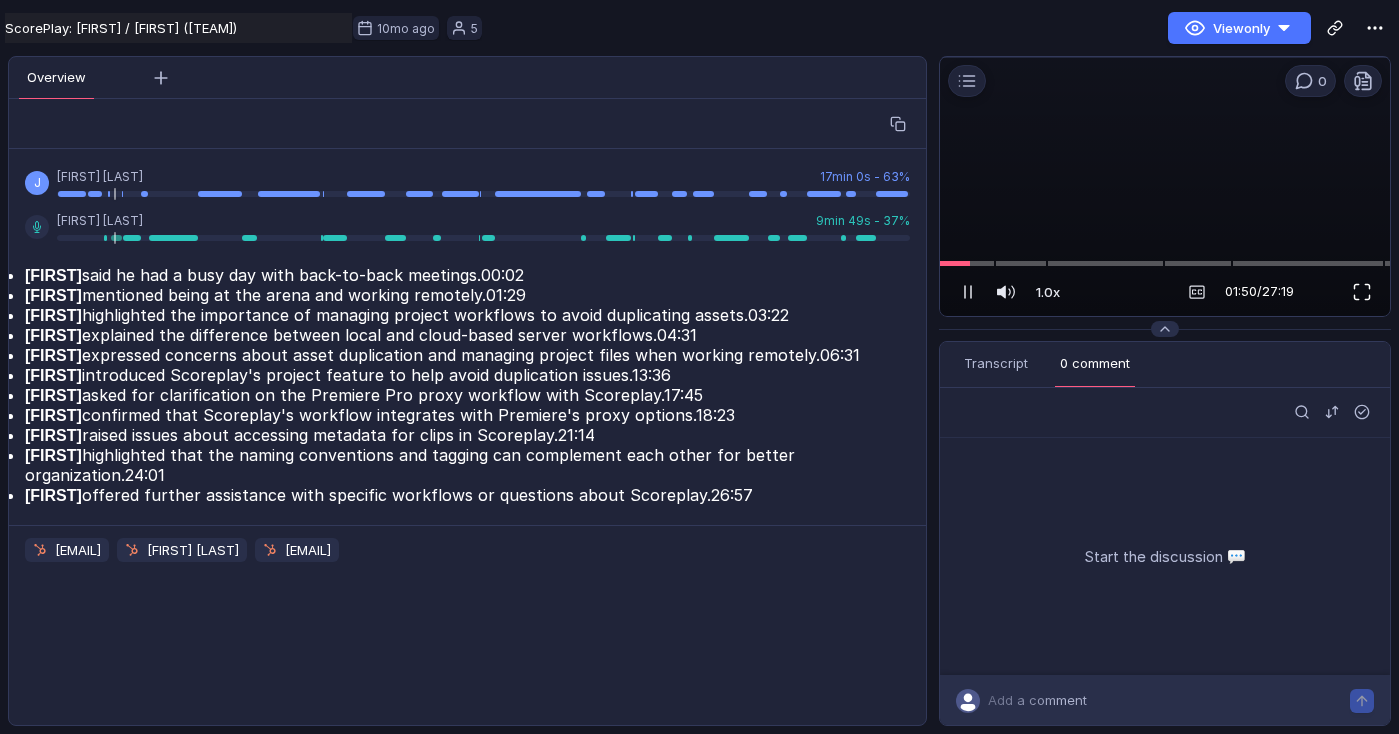 click at bounding box center (1362, 292) 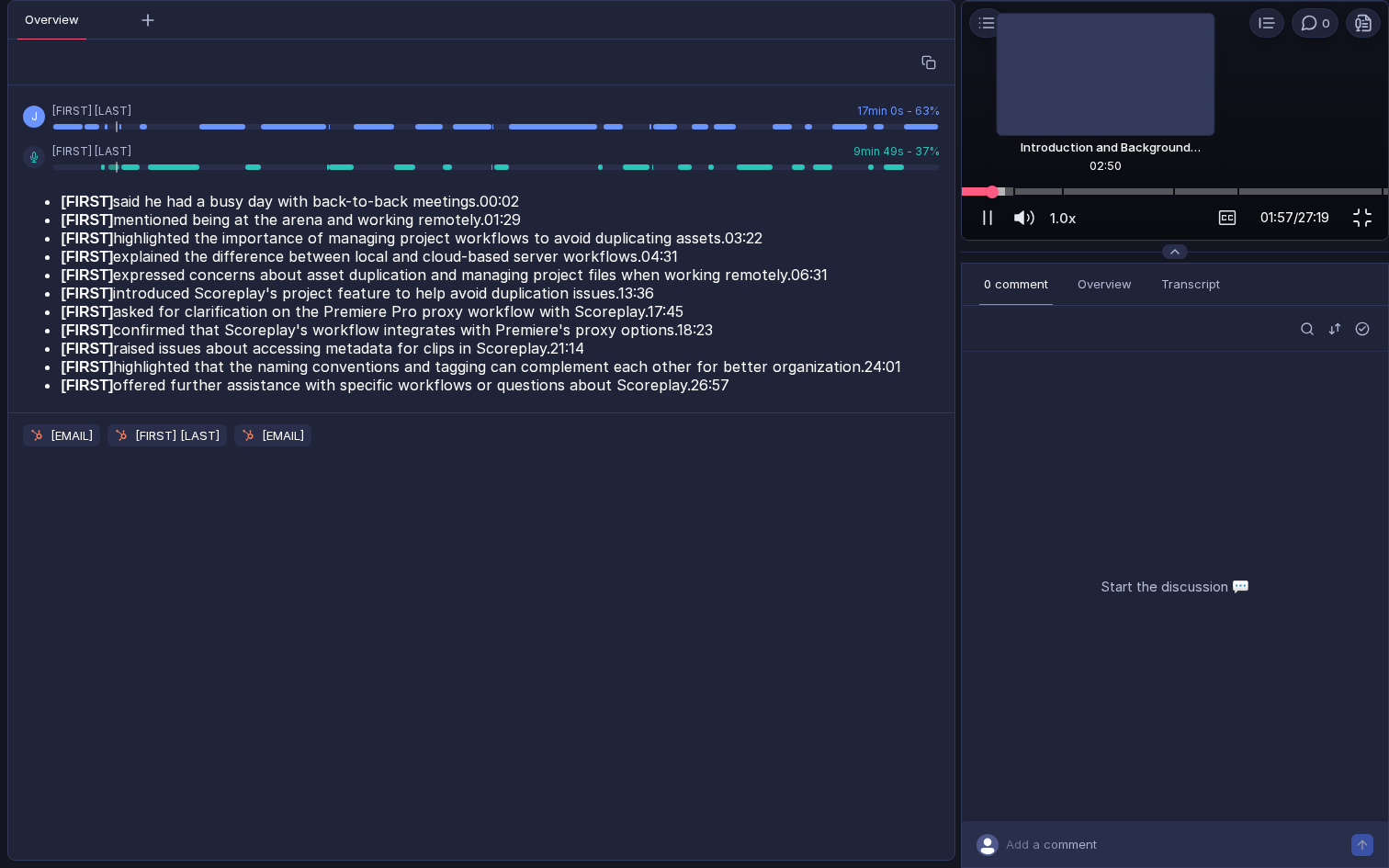 click at bounding box center [1175, 191] 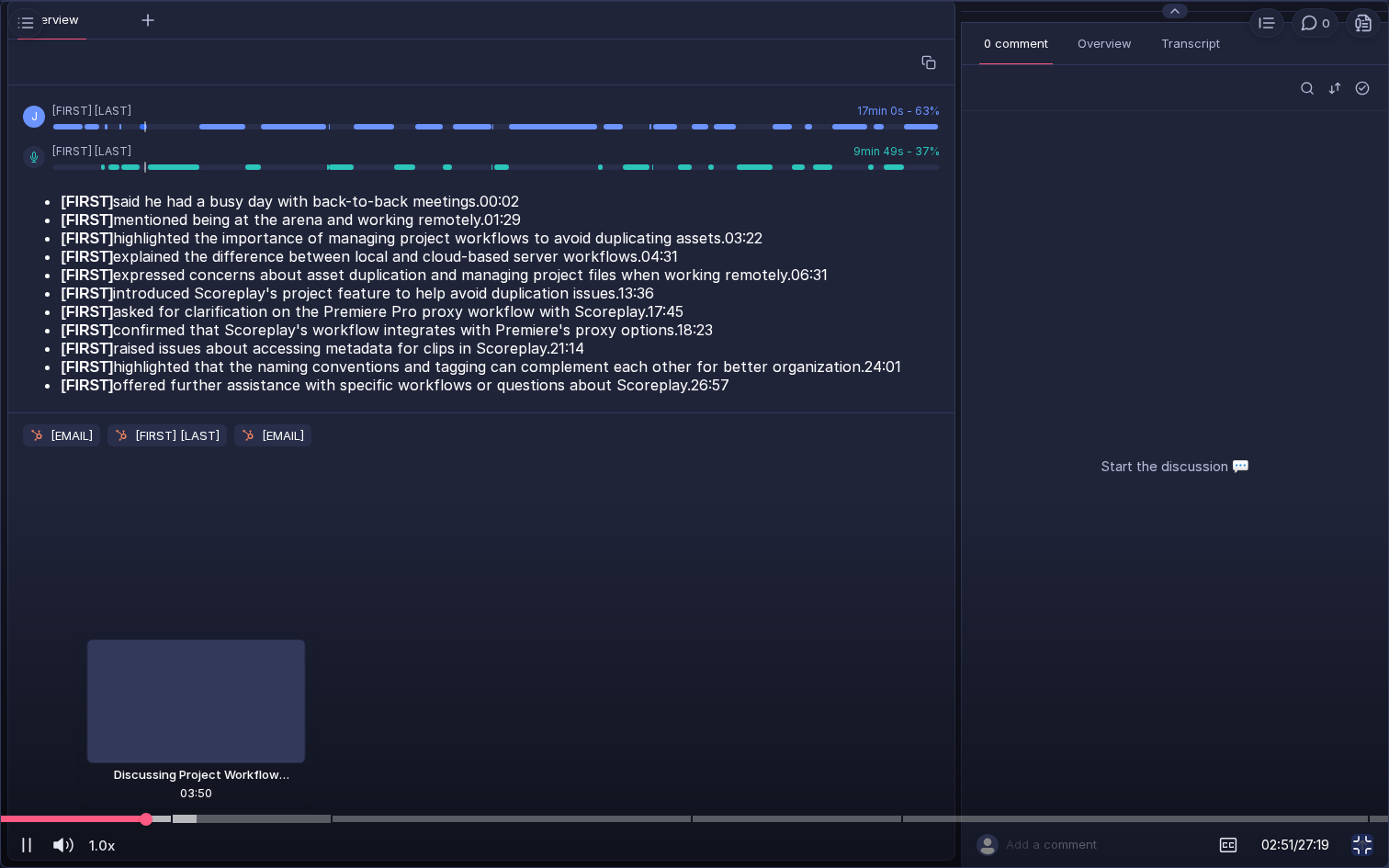 click at bounding box center (694, 818) 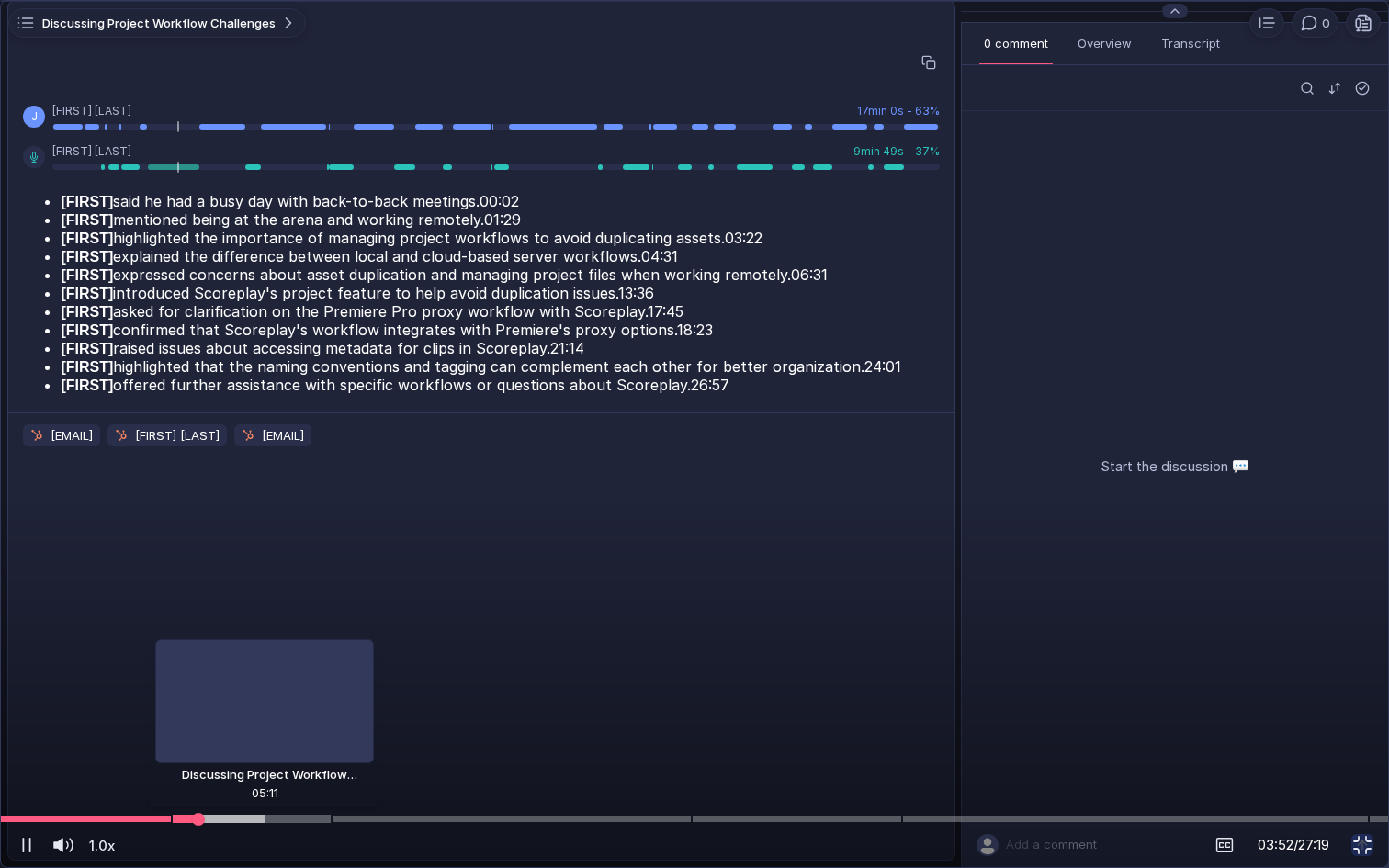 click at bounding box center [694, 818] 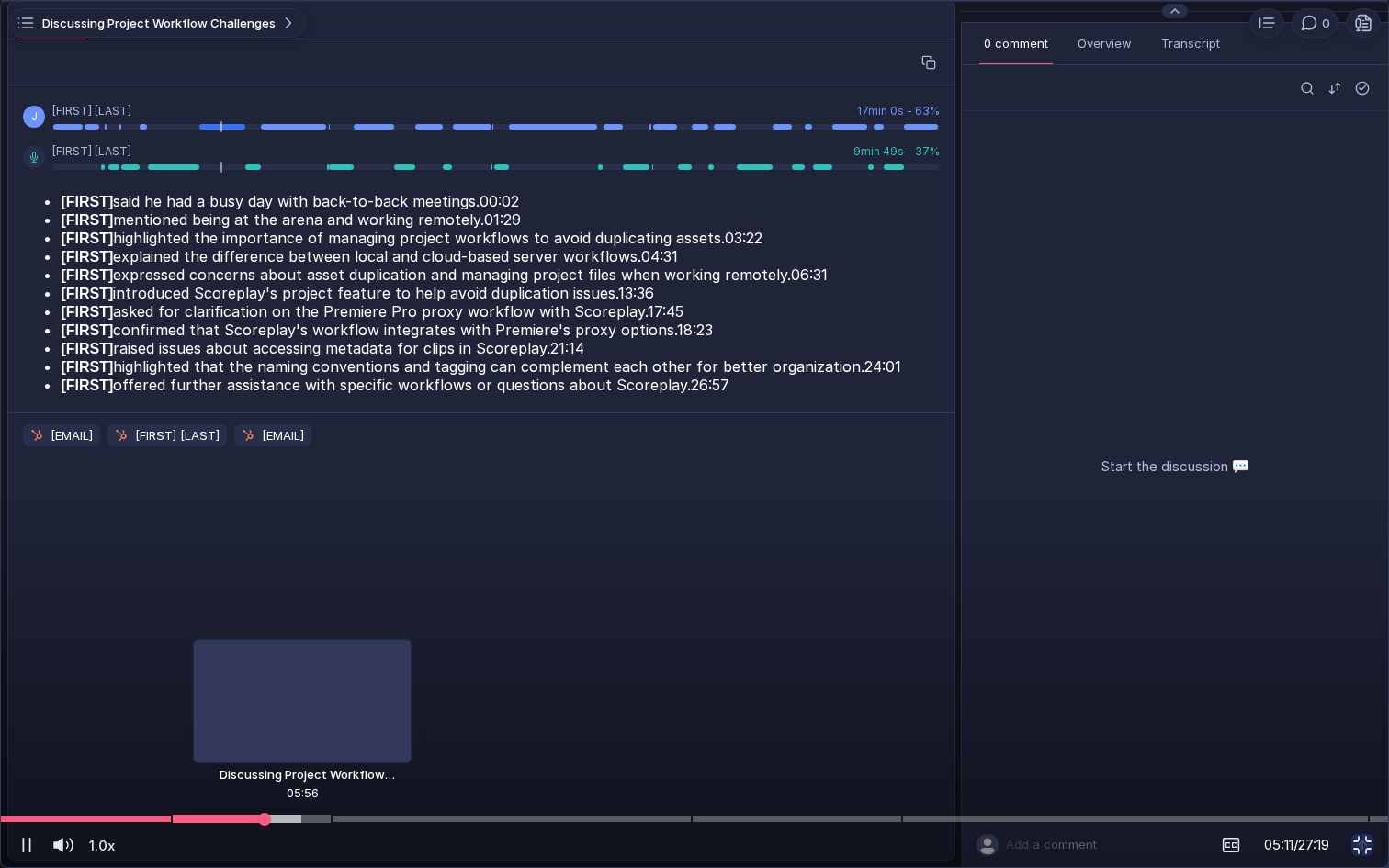 click at bounding box center [694, 818] 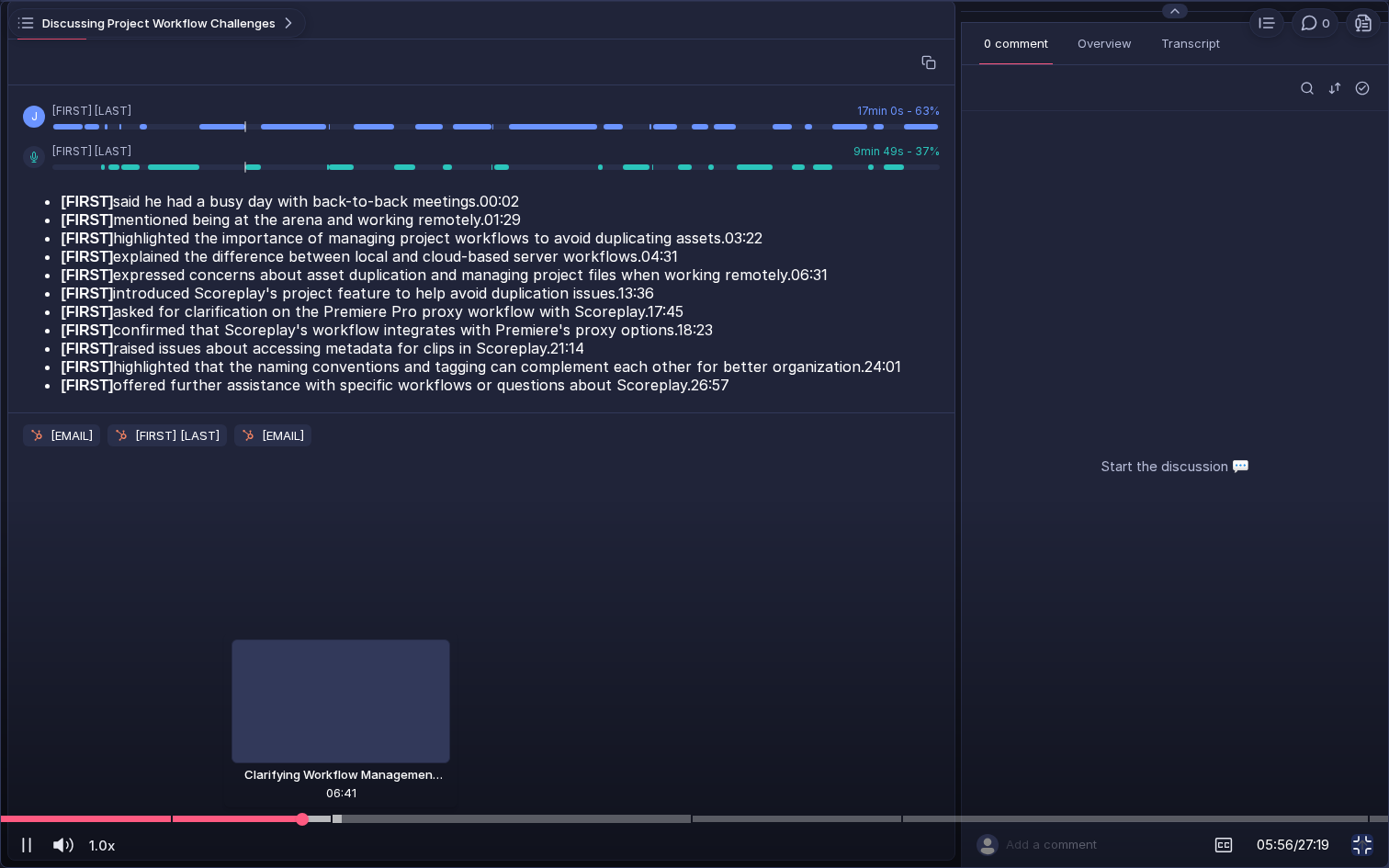 click at bounding box center [694, 818] 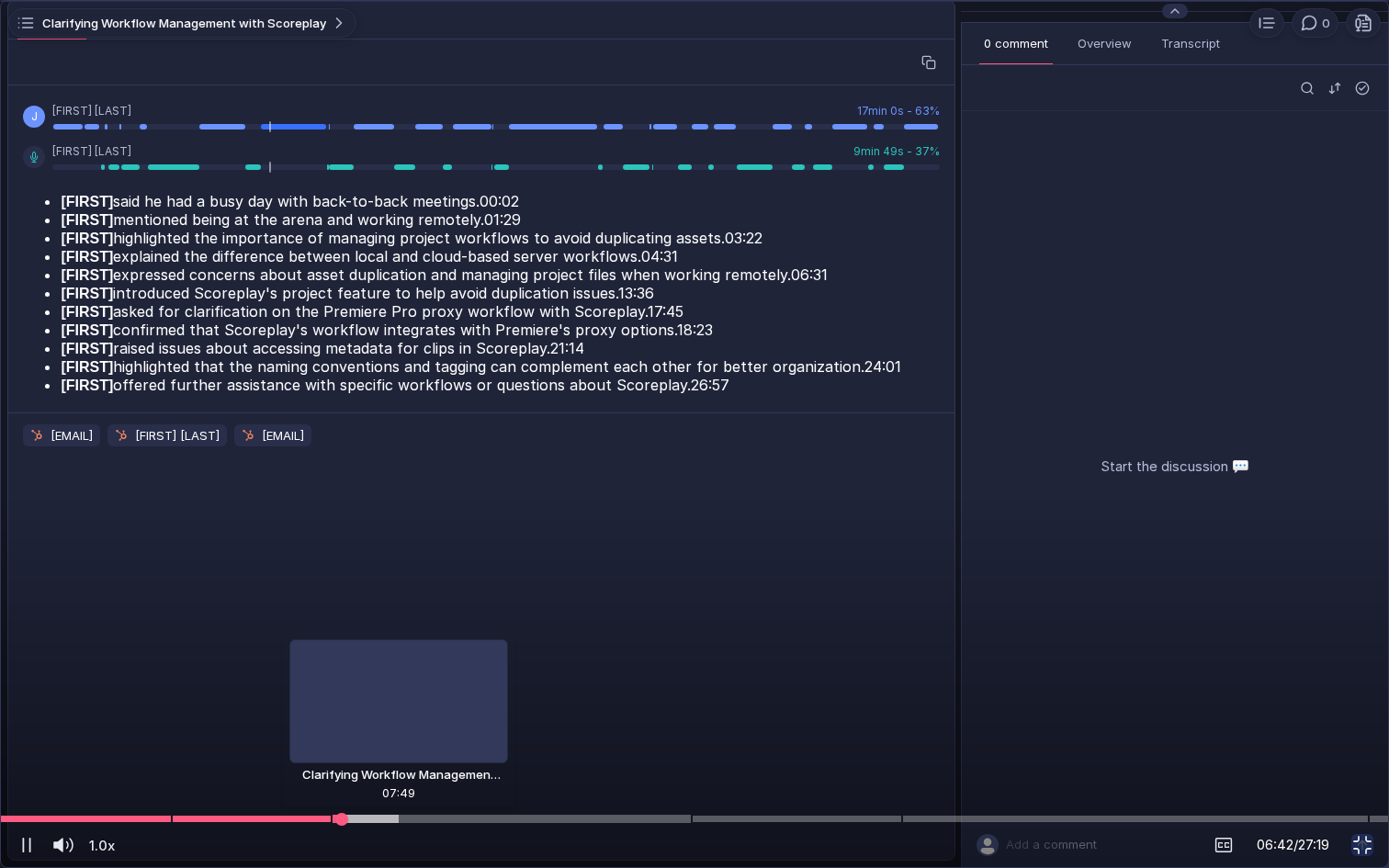 click at bounding box center (694, 818) 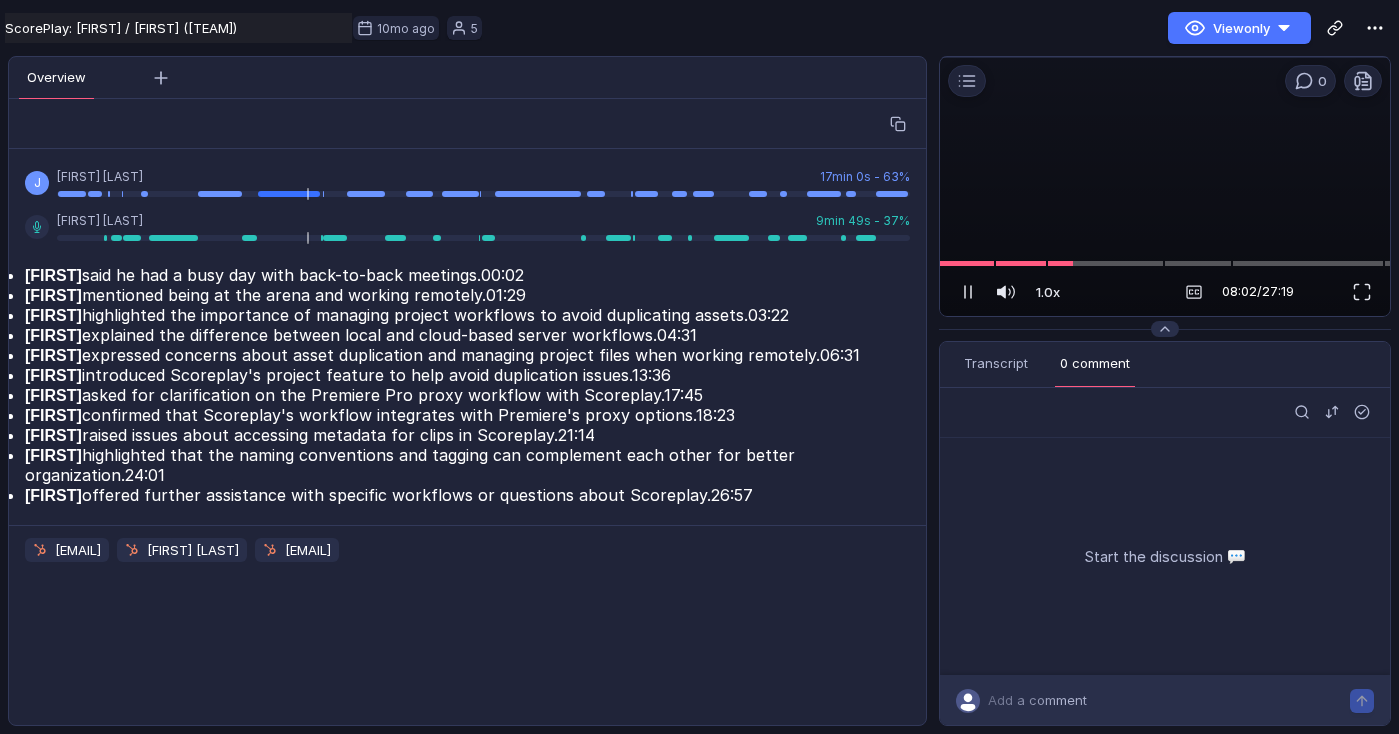 click at bounding box center (1165, 187) 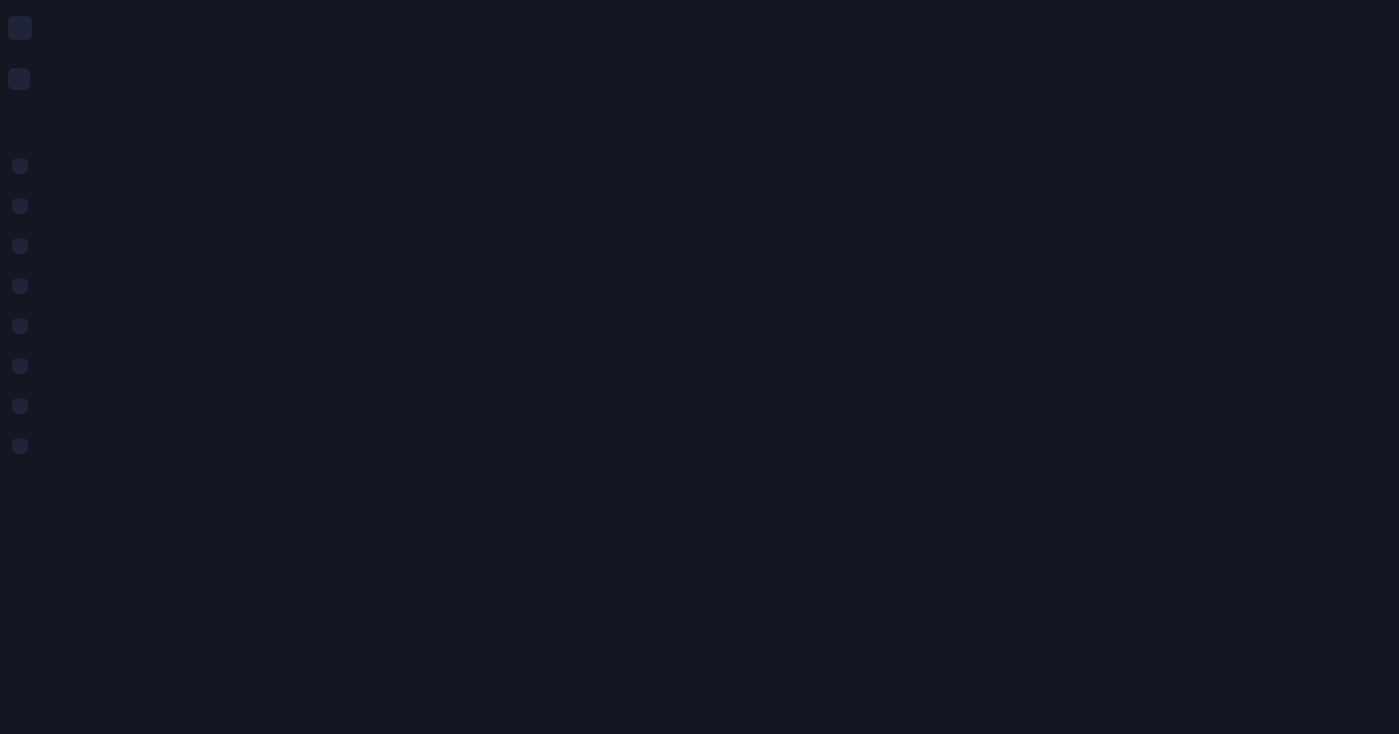 scroll, scrollTop: 0, scrollLeft: 0, axis: both 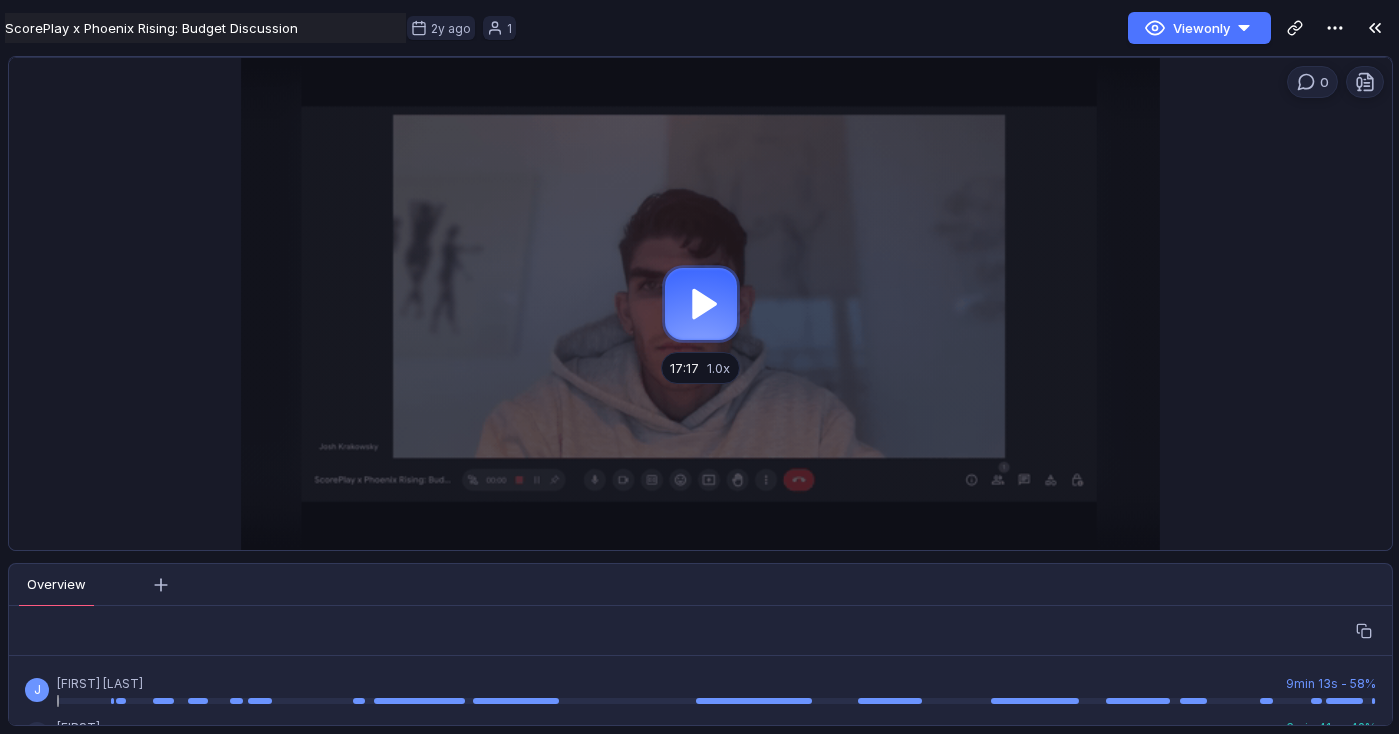 click at bounding box center (700, 304) 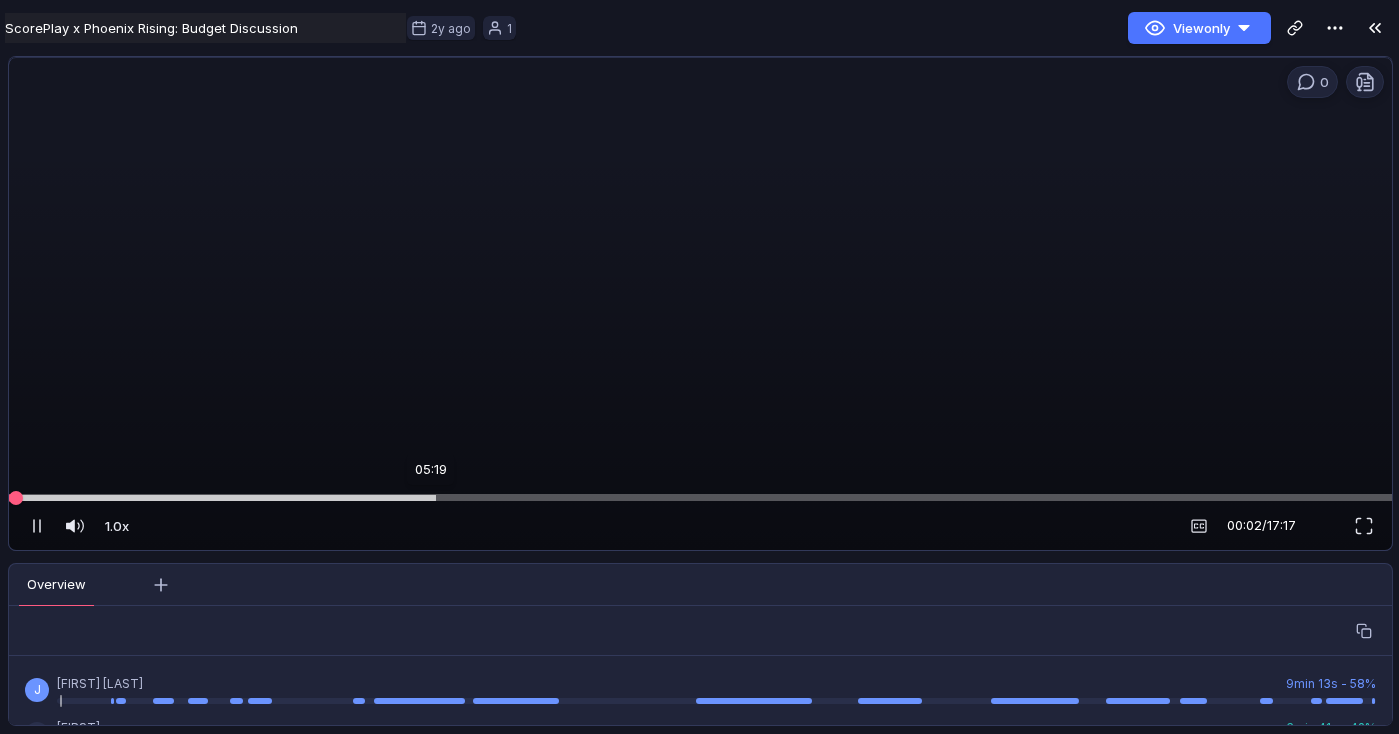 click at bounding box center [700, 497] 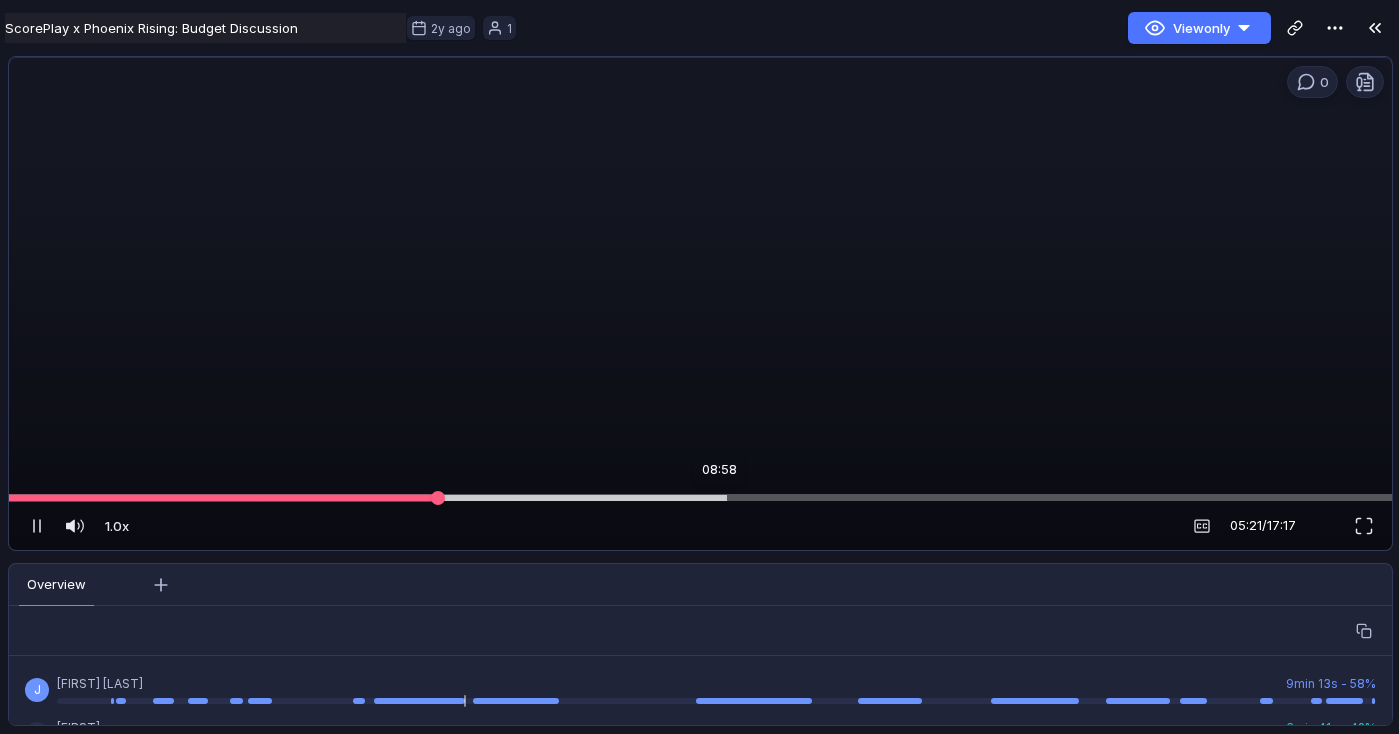 click at bounding box center (700, 497) 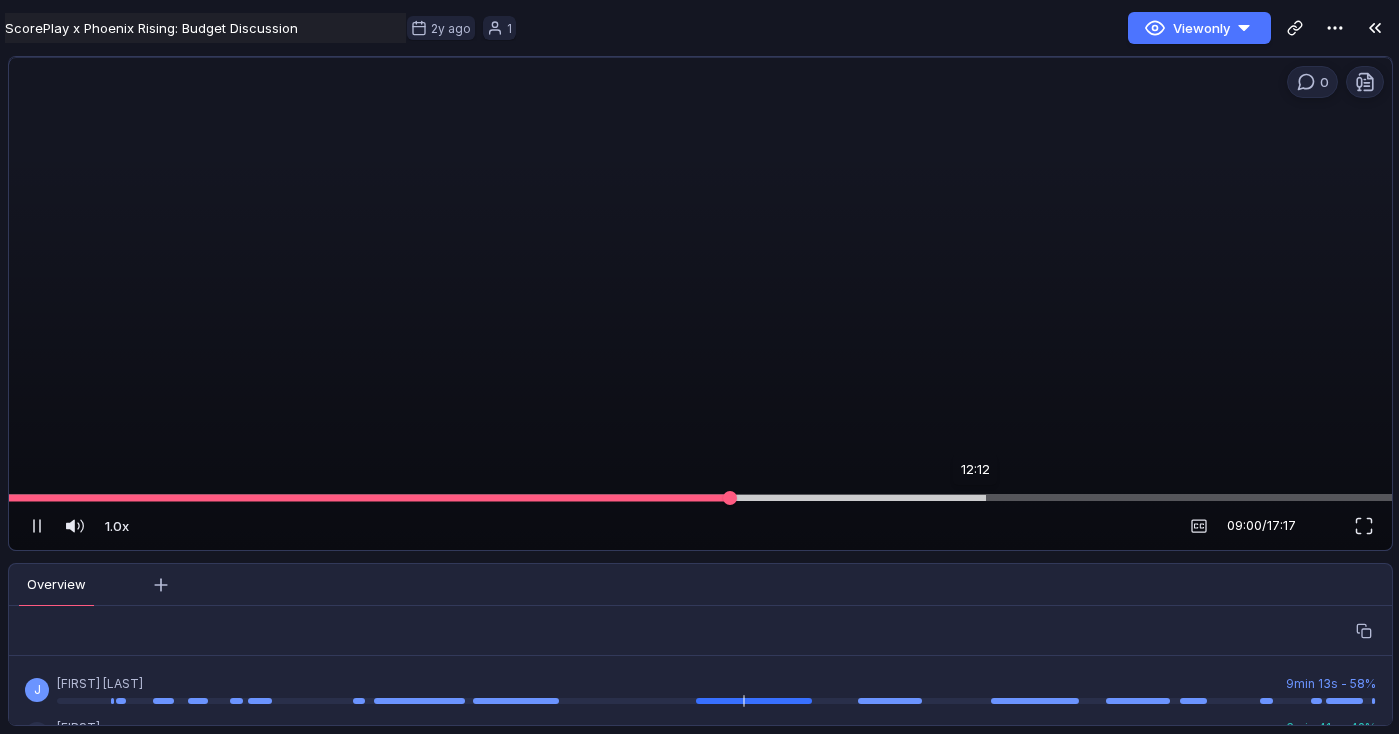 click at bounding box center (700, 497) 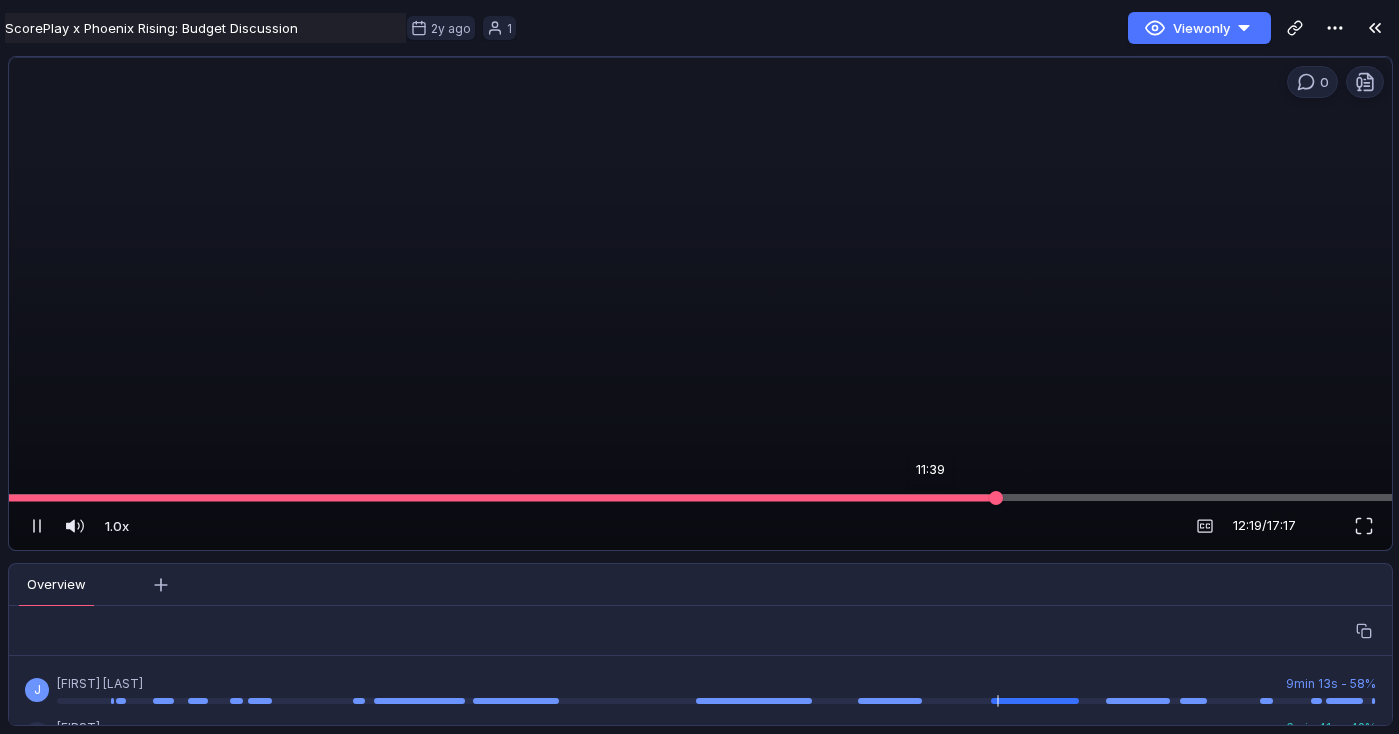 click at bounding box center (700, 497) 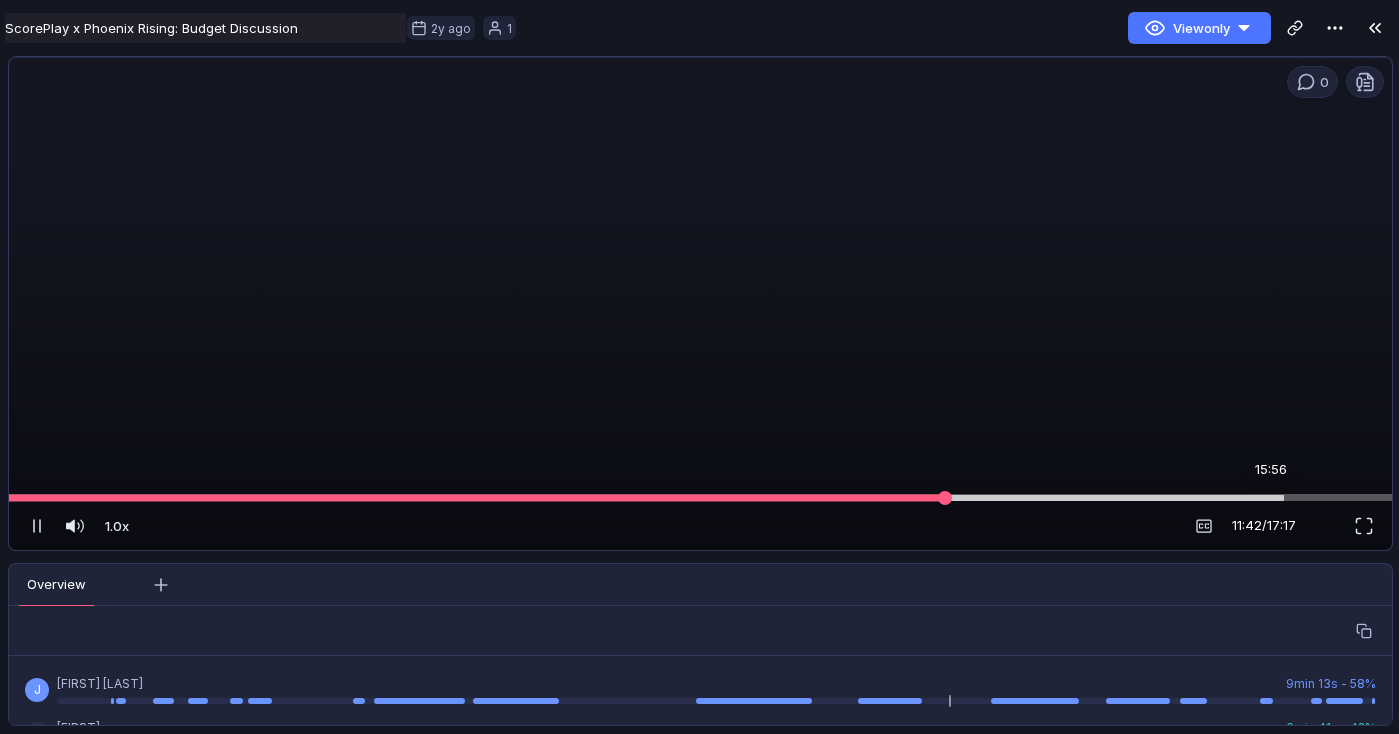 click at bounding box center (700, 497) 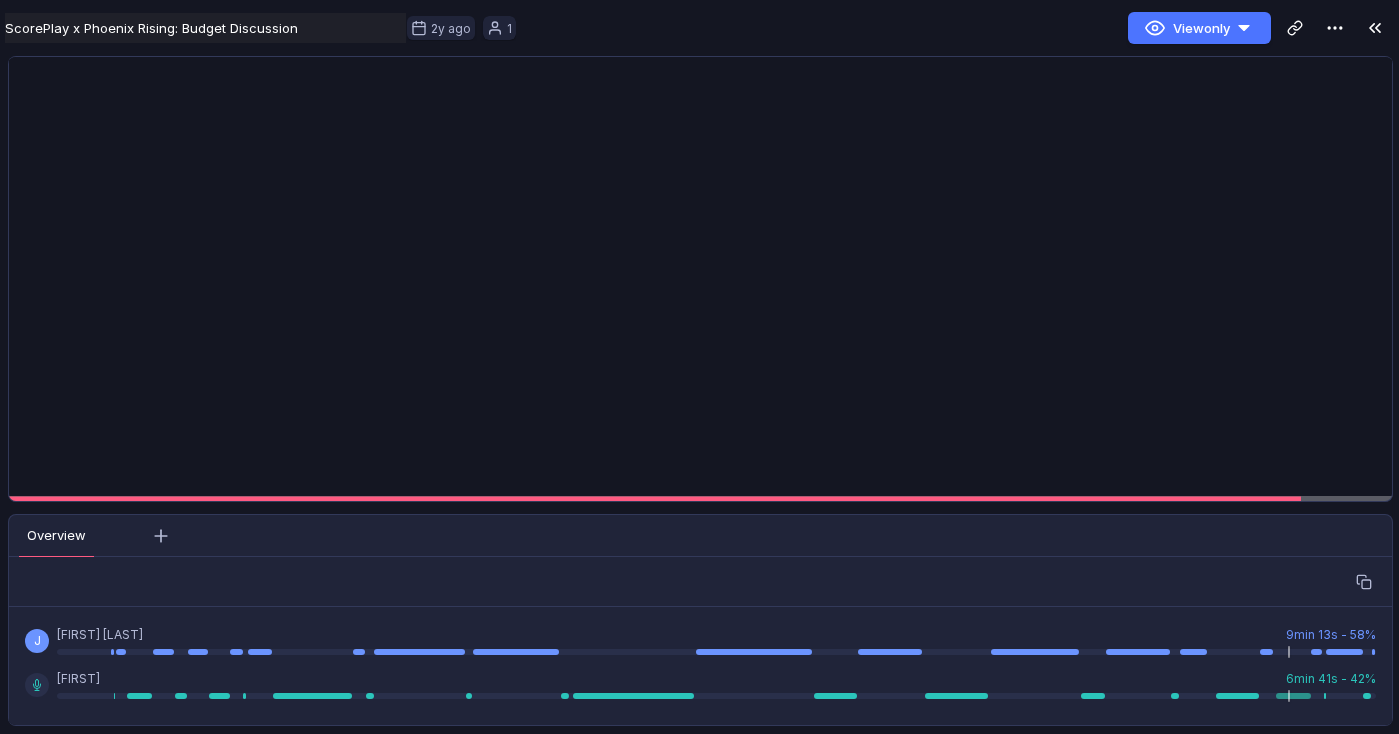 scroll, scrollTop: 0, scrollLeft: 0, axis: both 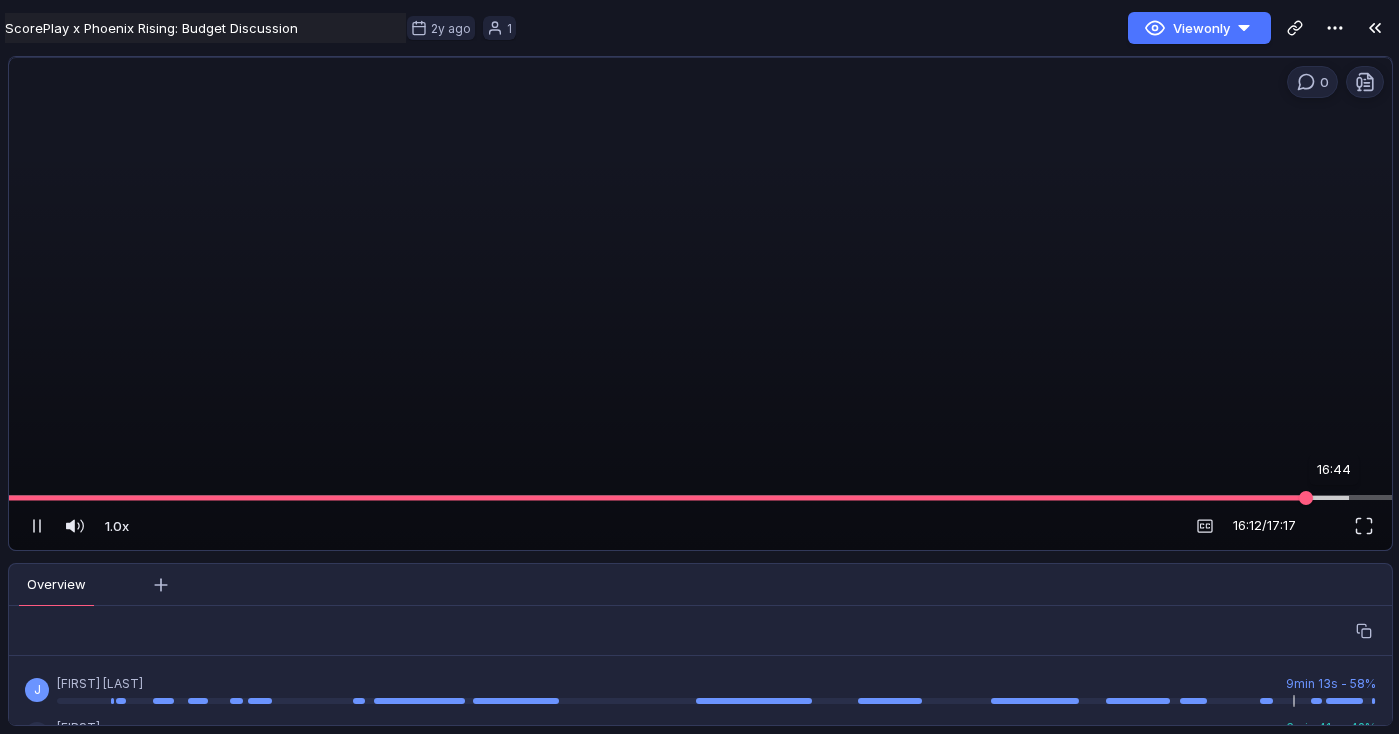 click at bounding box center (700, 497) 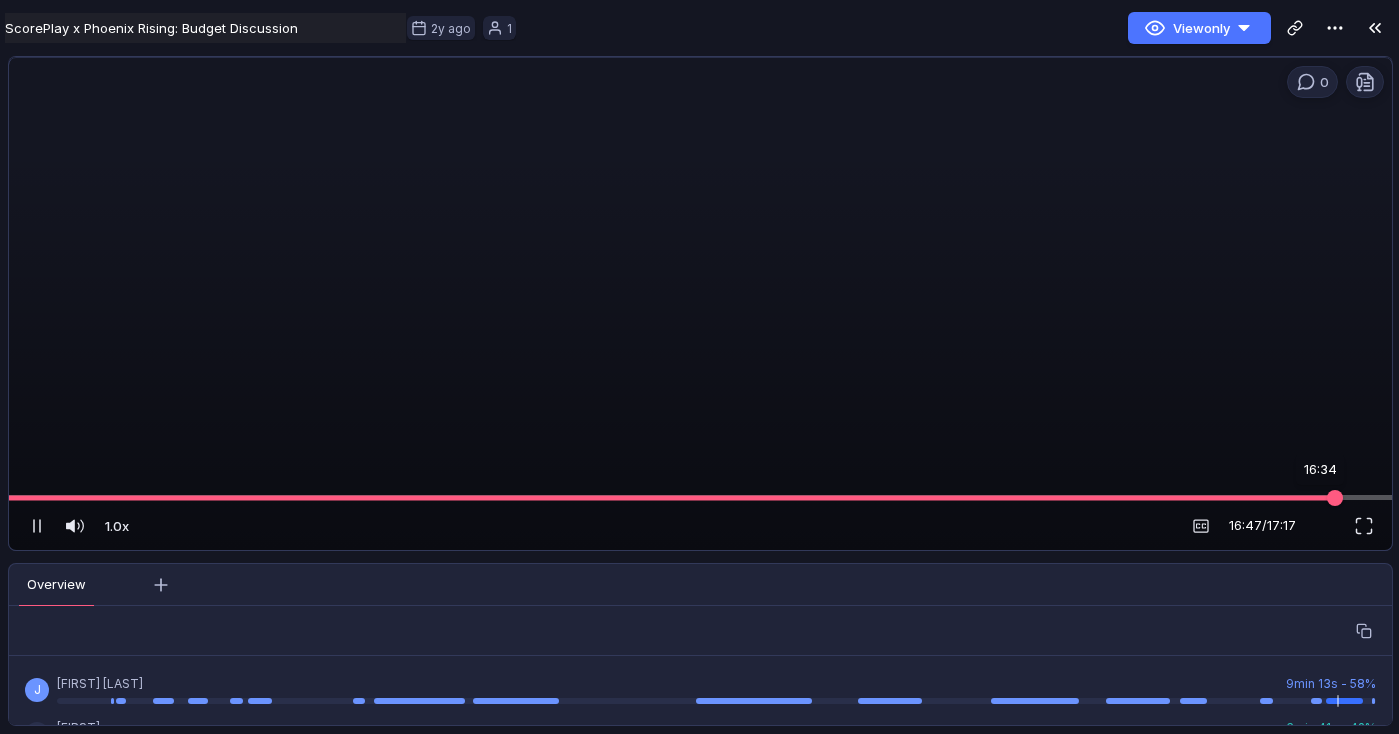 click at bounding box center (700, 497) 